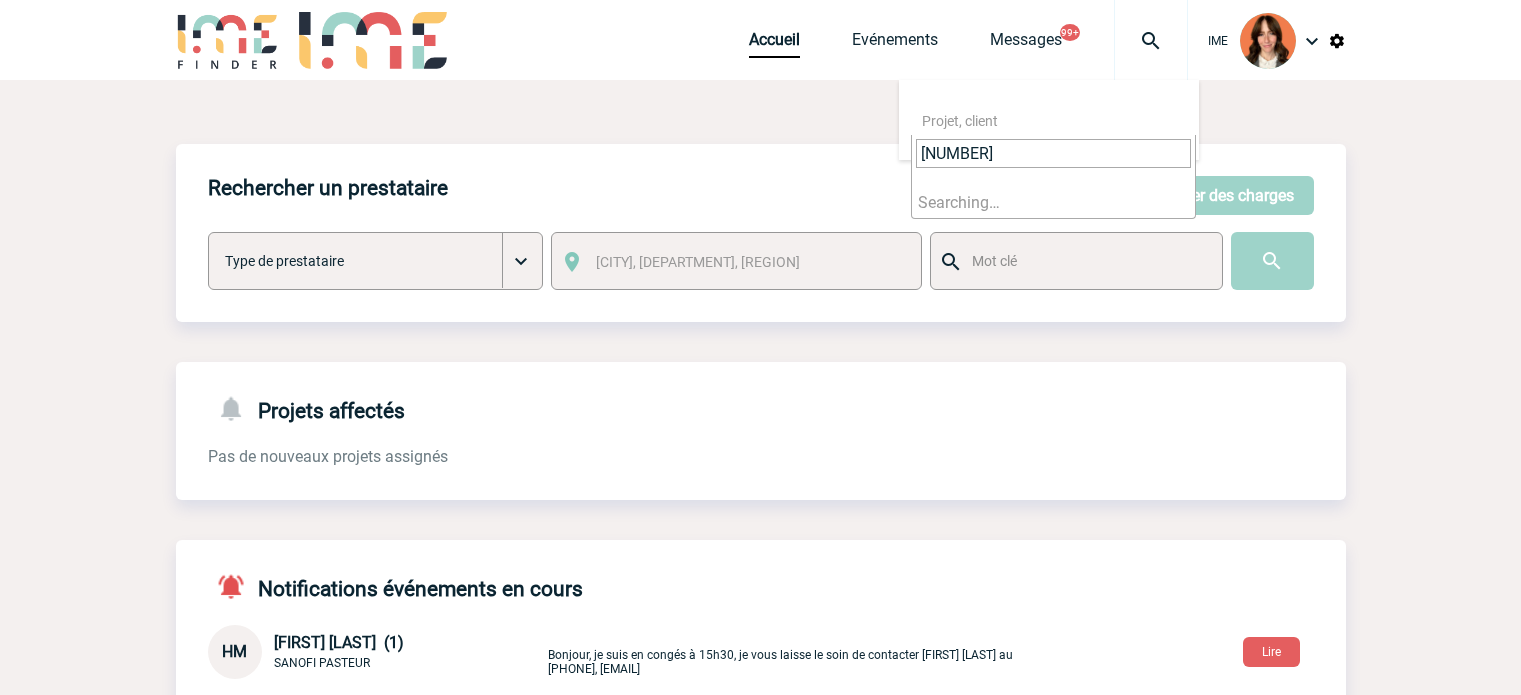 scroll, scrollTop: 0, scrollLeft: 0, axis: both 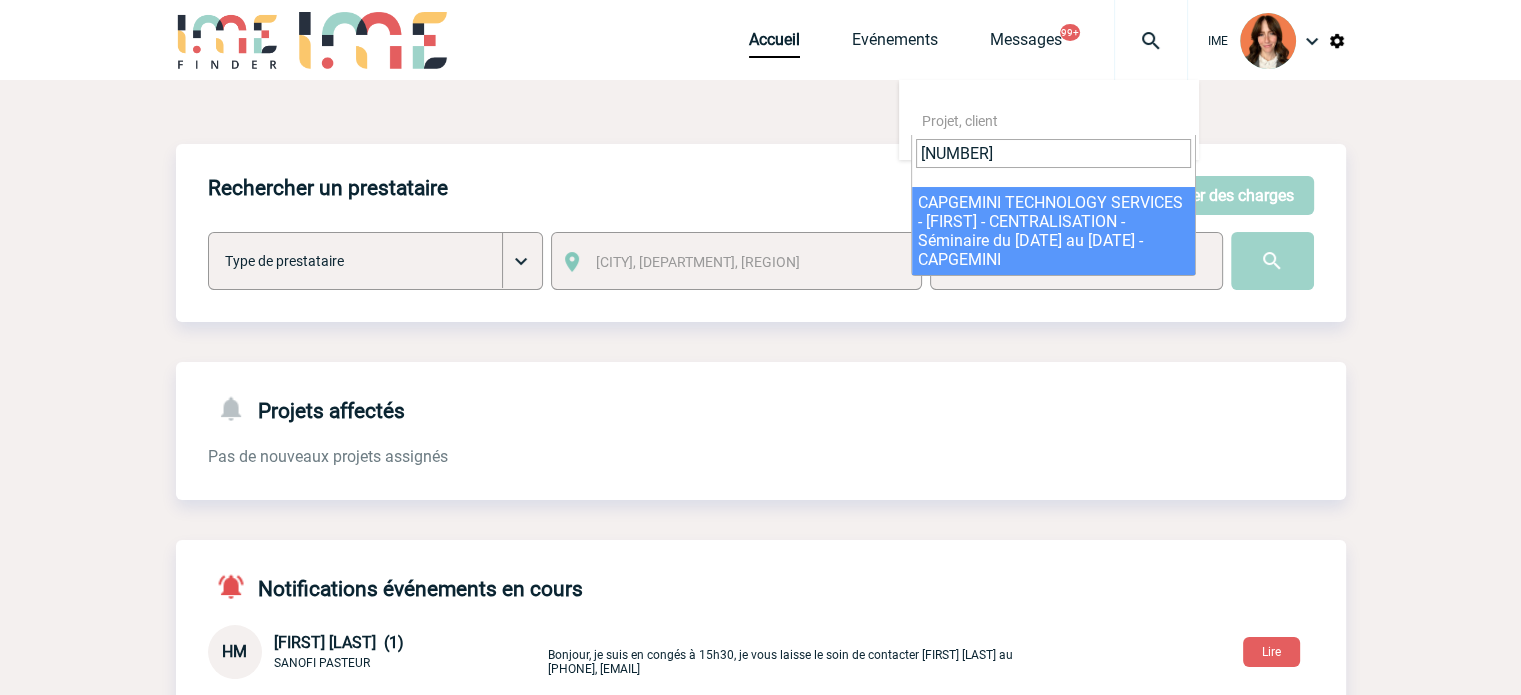 type on "[NUMBER]" 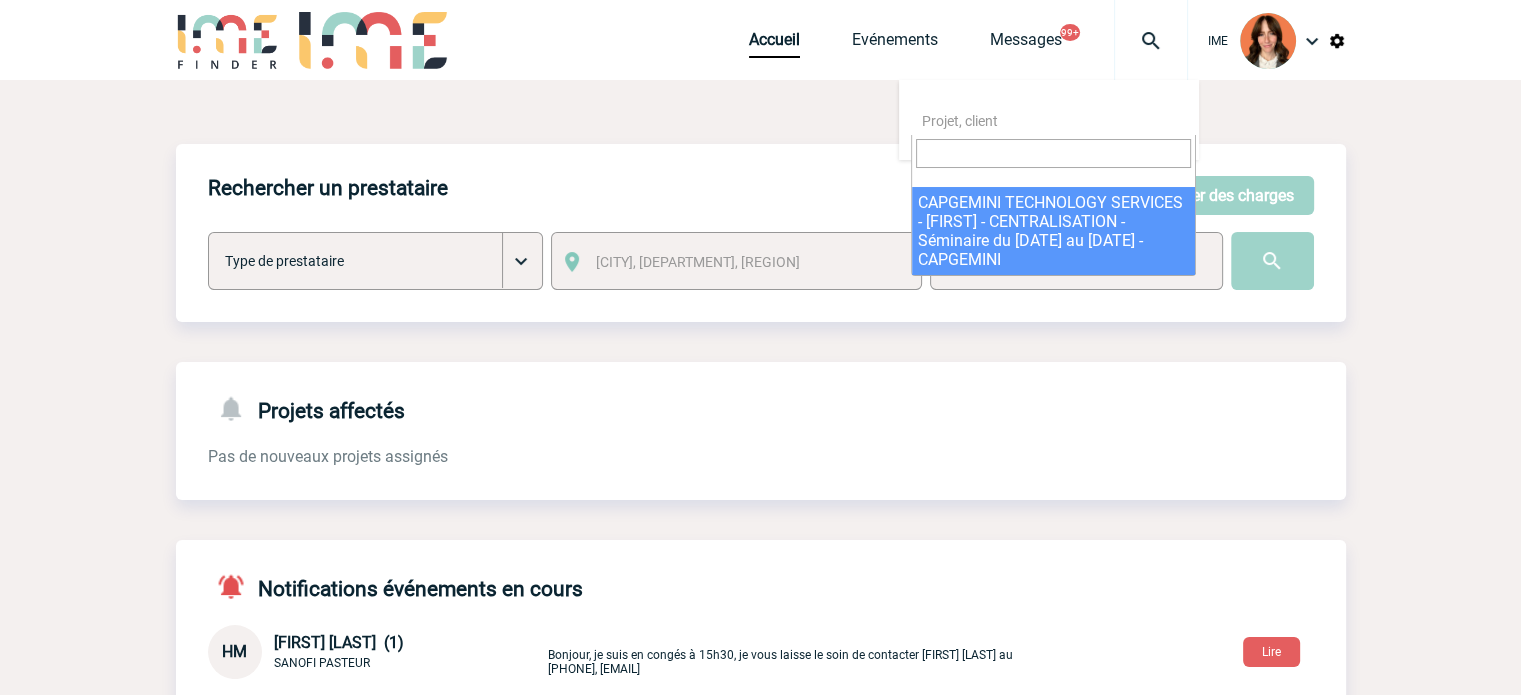 select on "15985" 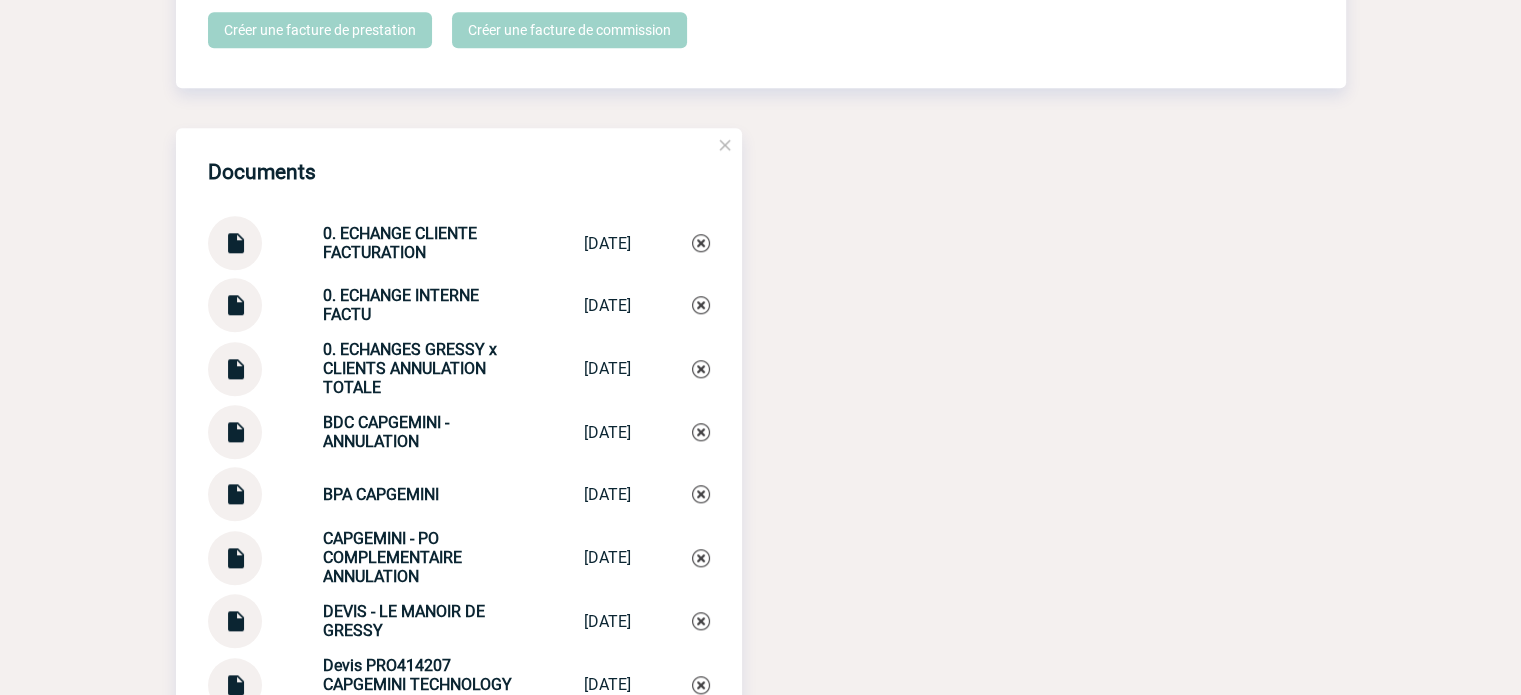 scroll, scrollTop: 2900, scrollLeft: 0, axis: vertical 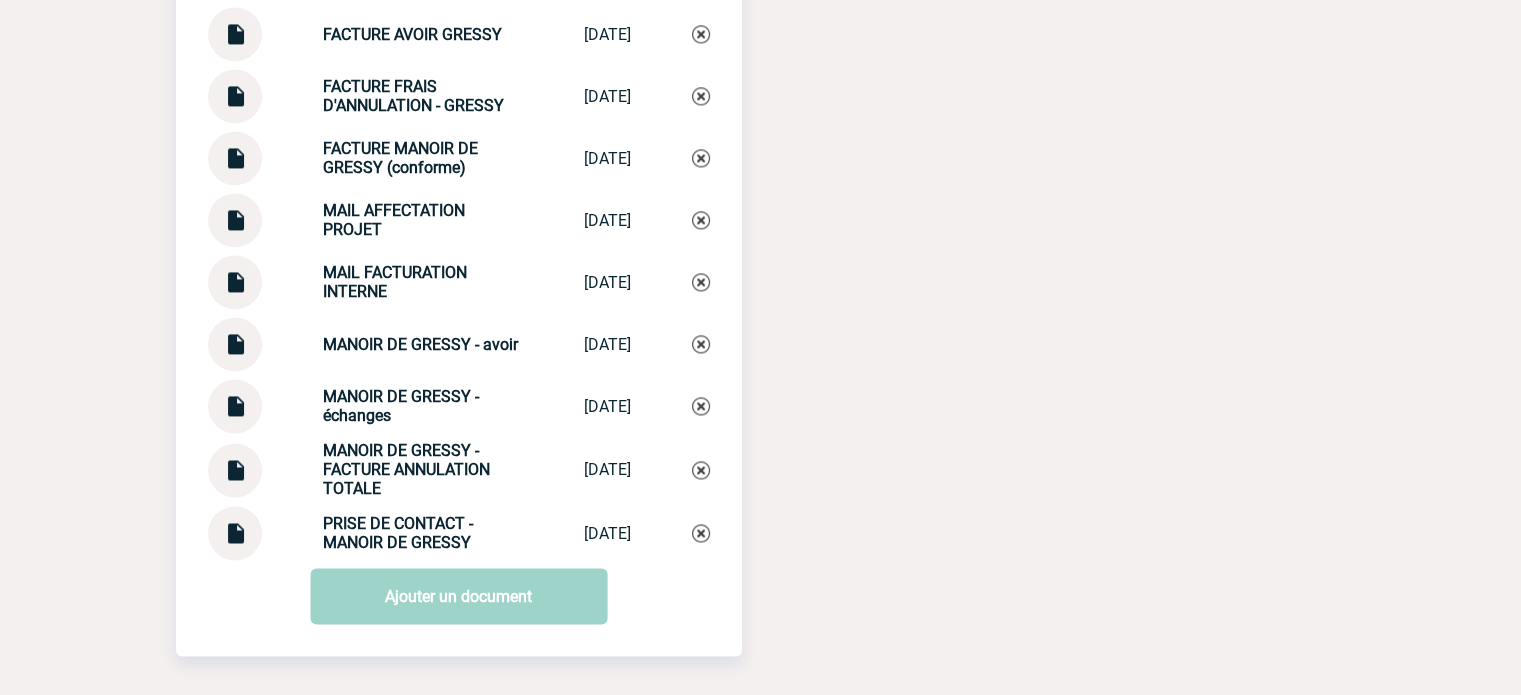 click on "IME
Accueil
Evénements
99+" at bounding box center [760, -1032] 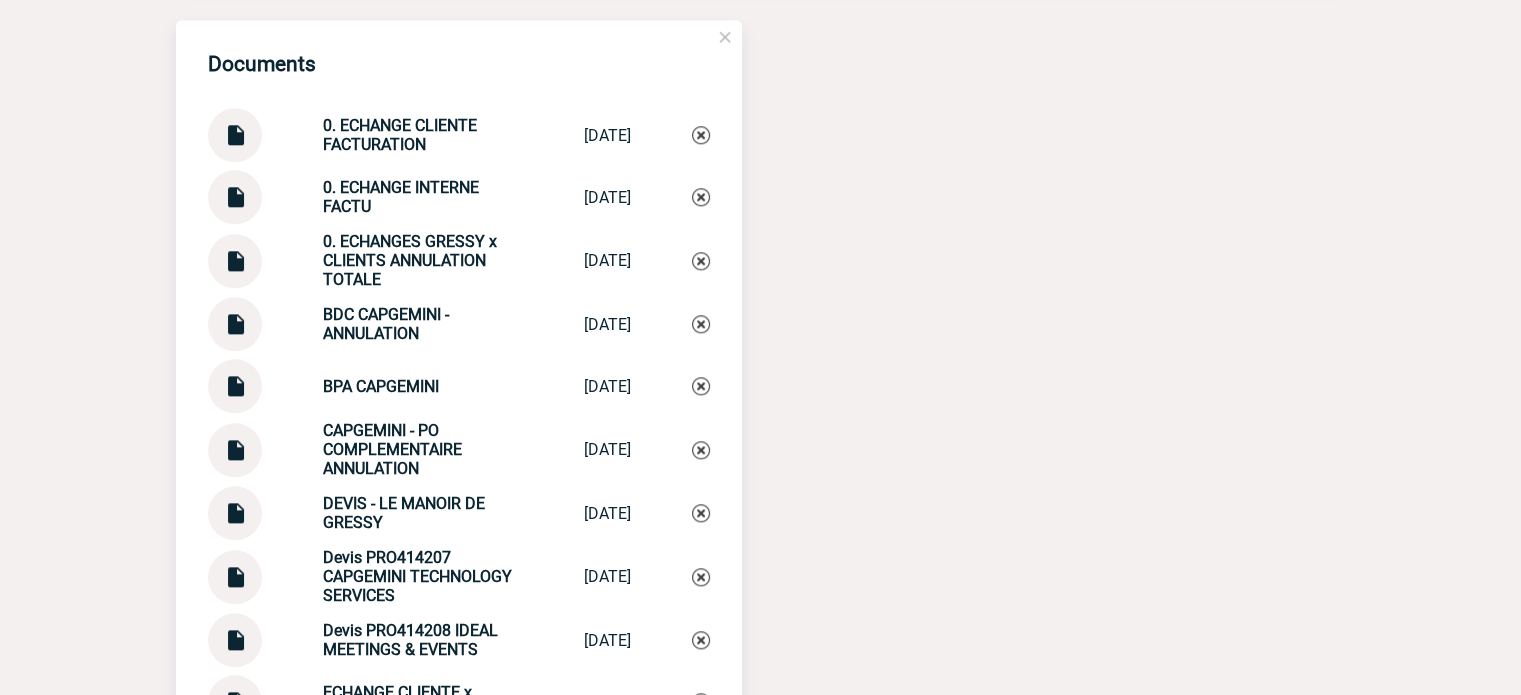 scroll, scrollTop: 2100, scrollLeft: 0, axis: vertical 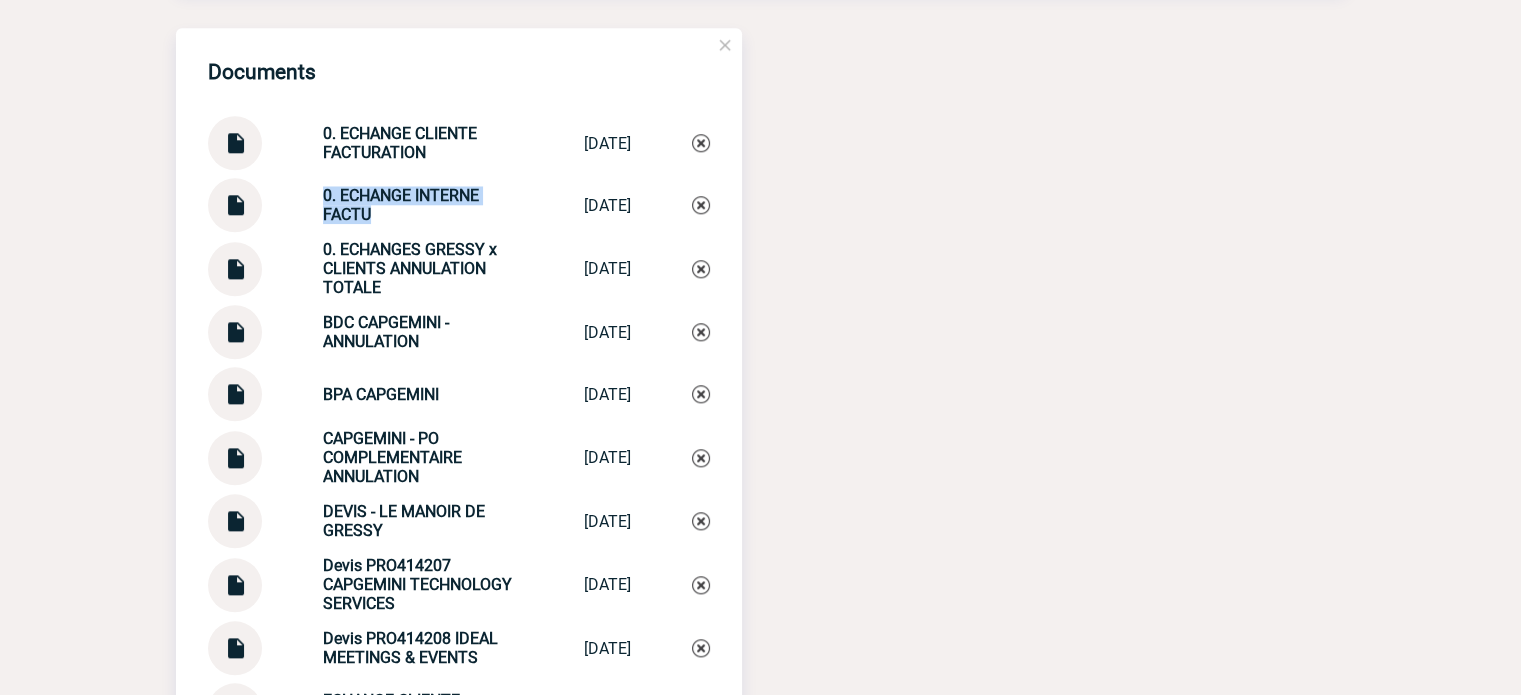 drag, startPoint x: 295, startPoint y: 200, endPoint x: 366, endPoint y: 223, distance: 74.63243 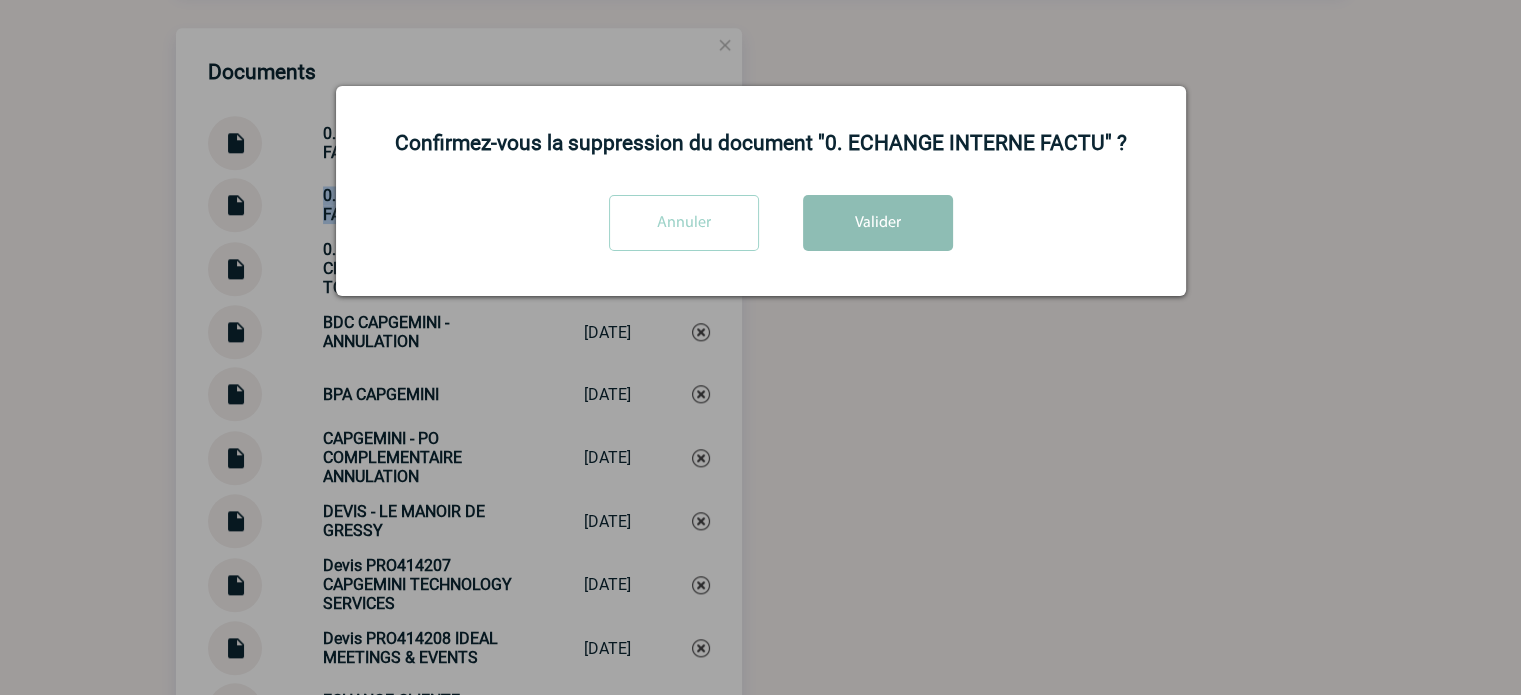 click on "Valider" at bounding box center [878, 223] 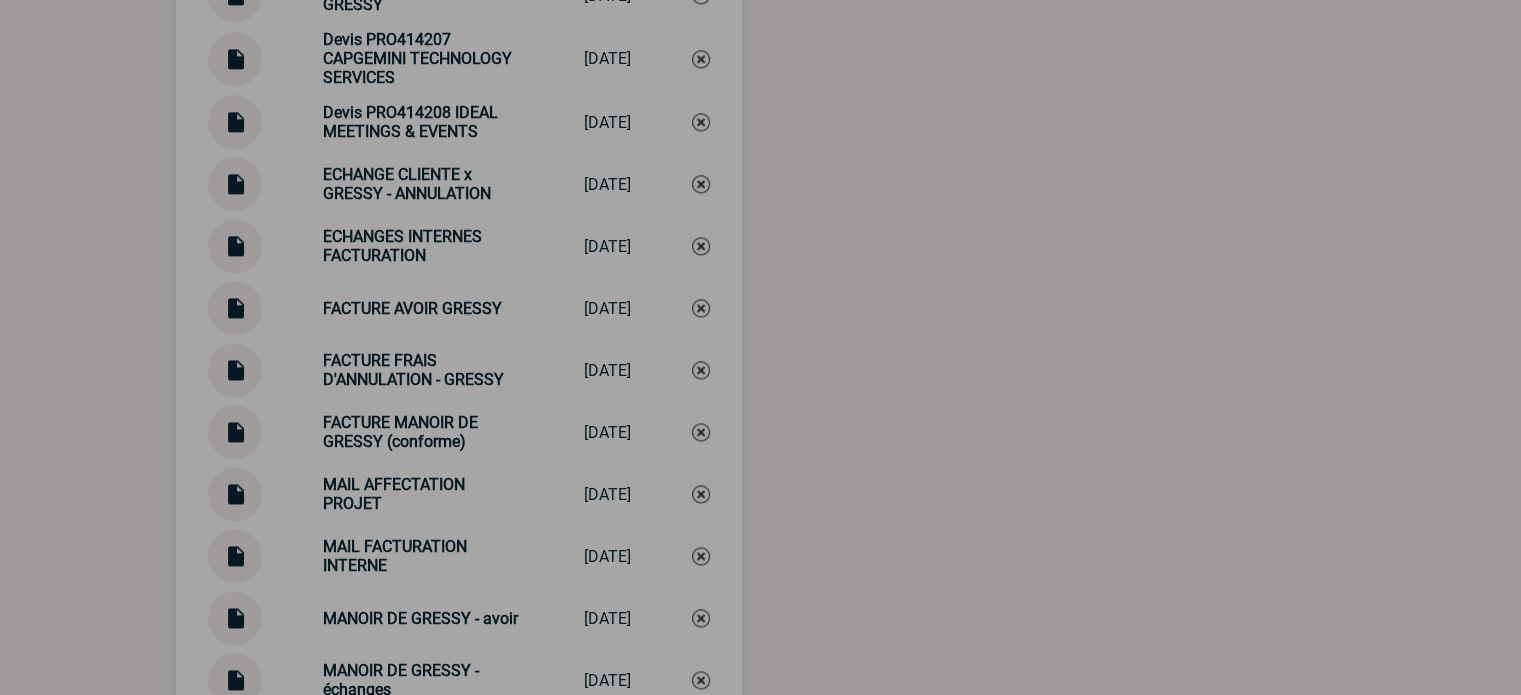 scroll, scrollTop: 2996, scrollLeft: 0, axis: vertical 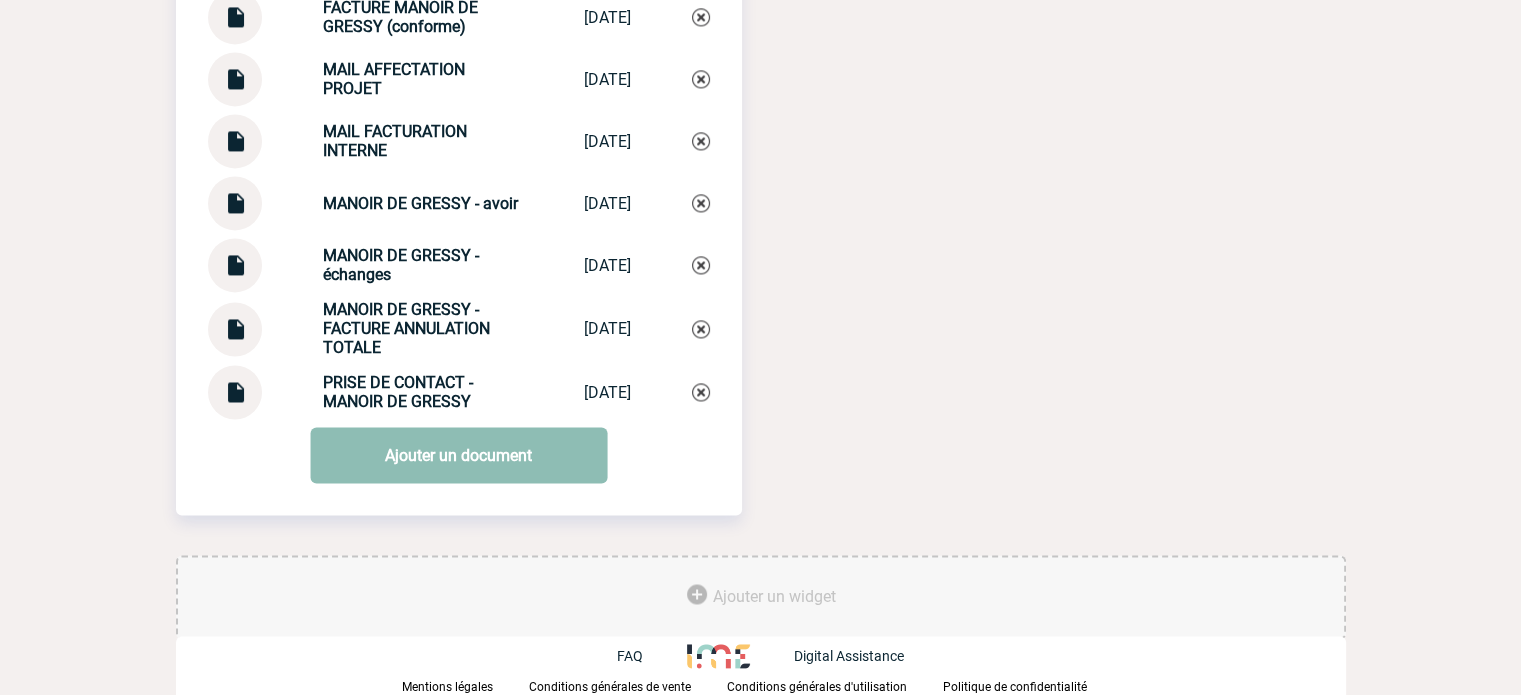click on "Ajouter un document" at bounding box center (458, 455) 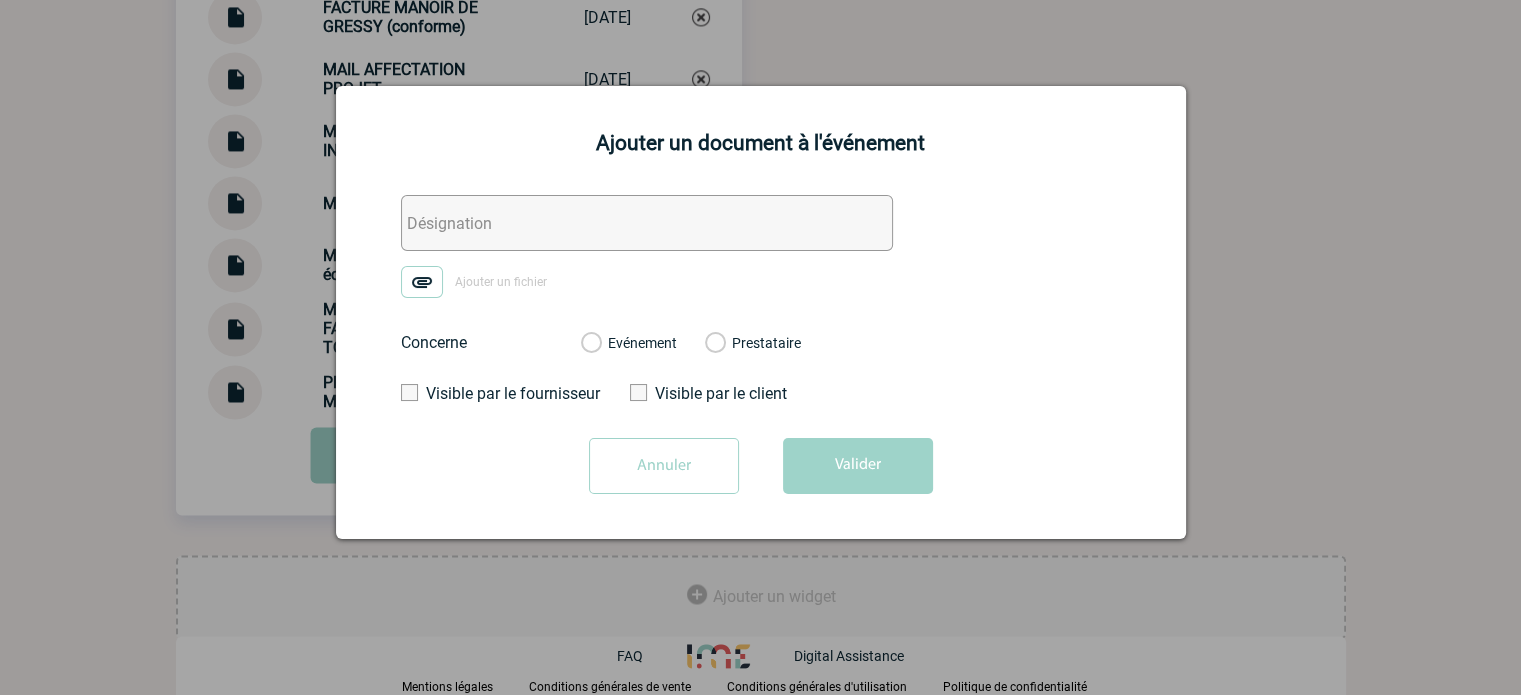 drag, startPoint x: 466, startPoint y: 211, endPoint x: 440, endPoint y: 277, distance: 70.93659 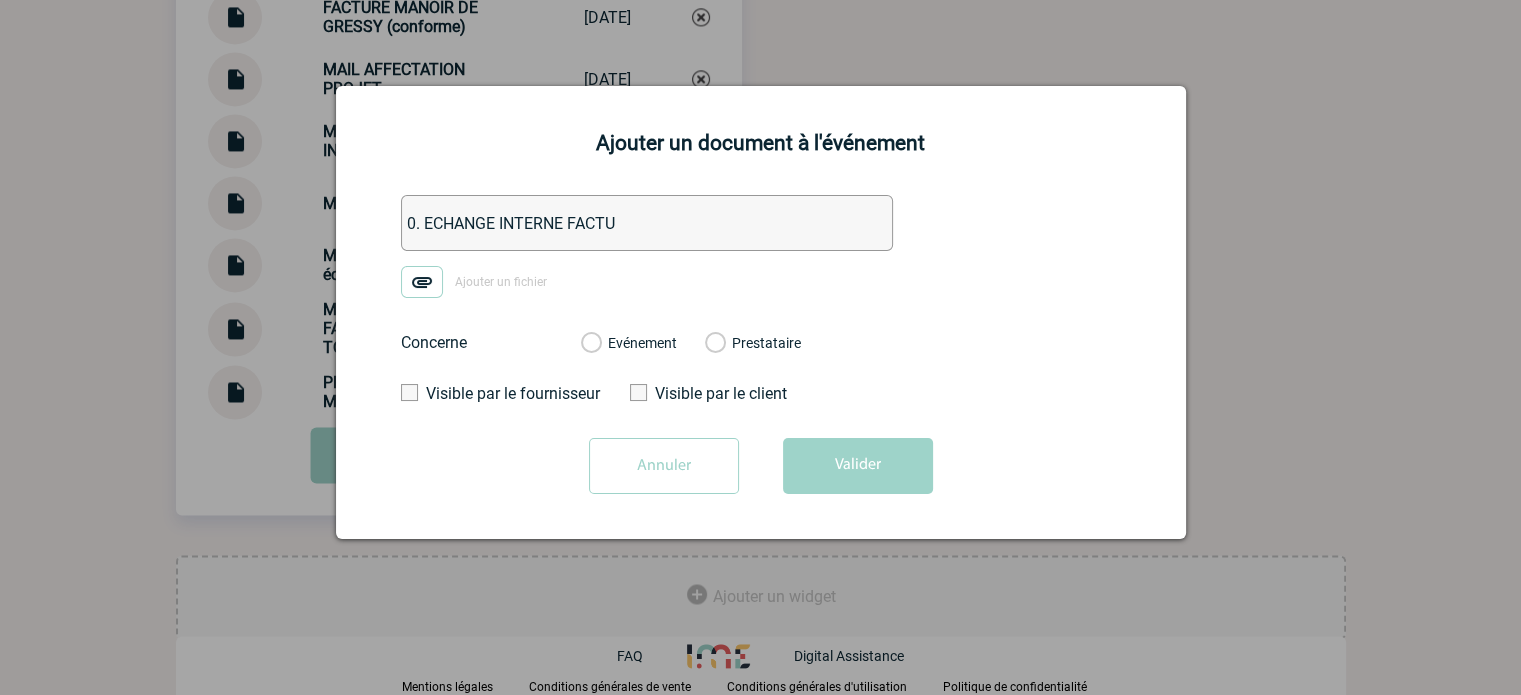 type on "0. ECHANGE INTERNE FACTU" 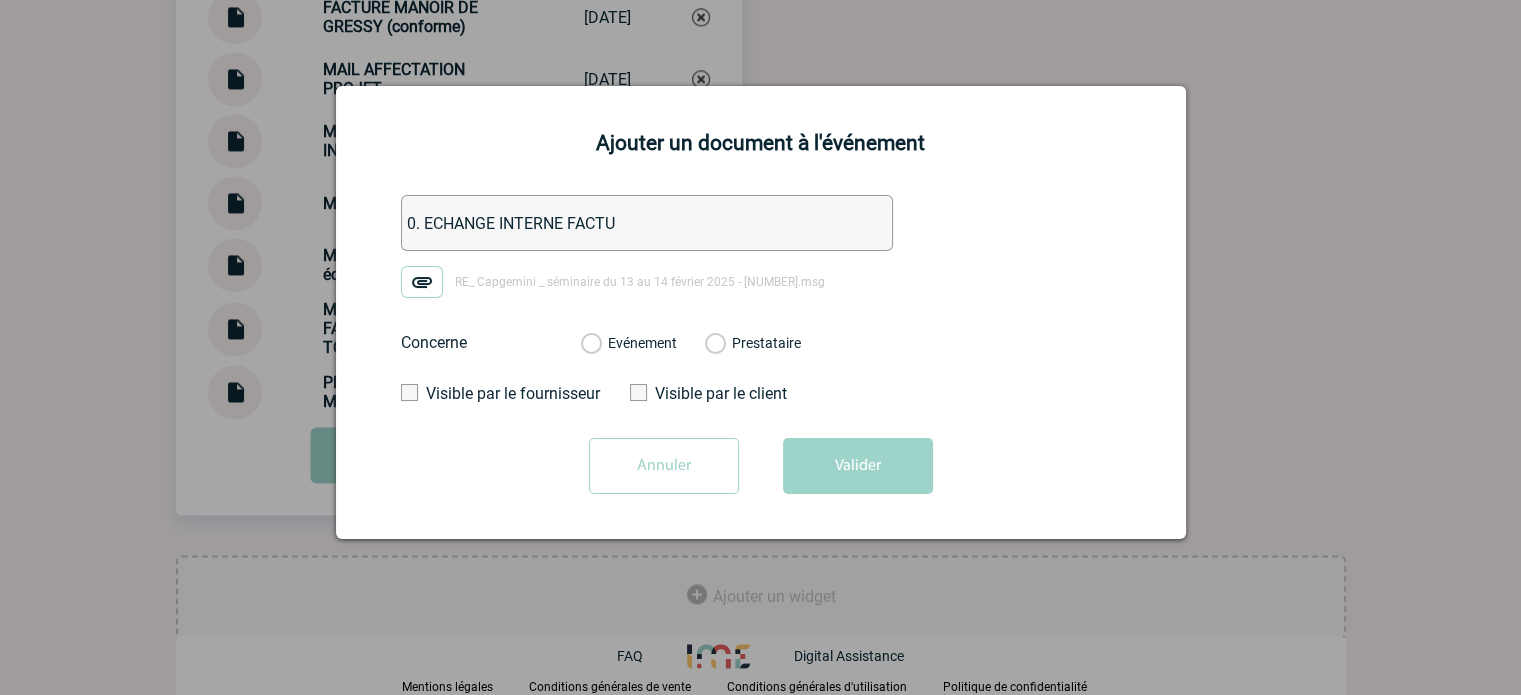 click on "Evénement" at bounding box center [590, 344] 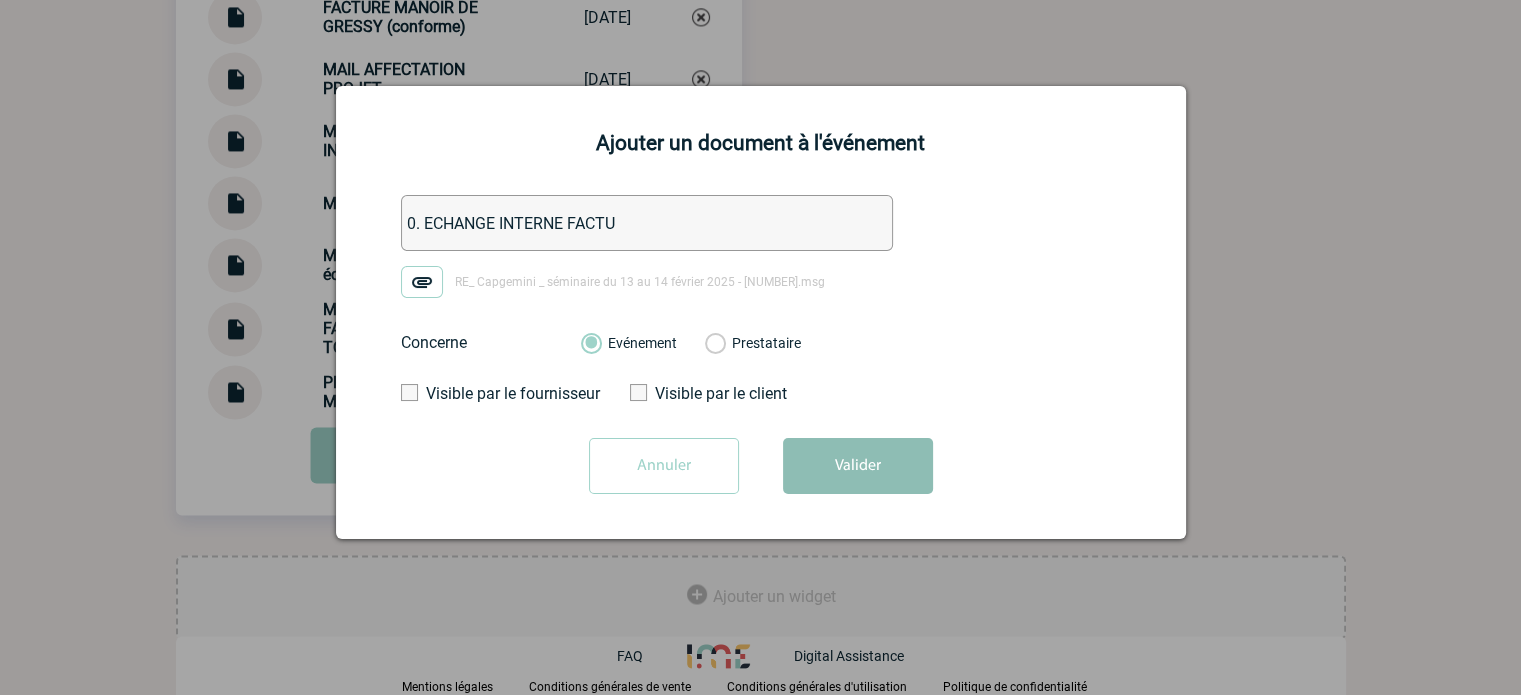 click on "Valider" at bounding box center (858, 466) 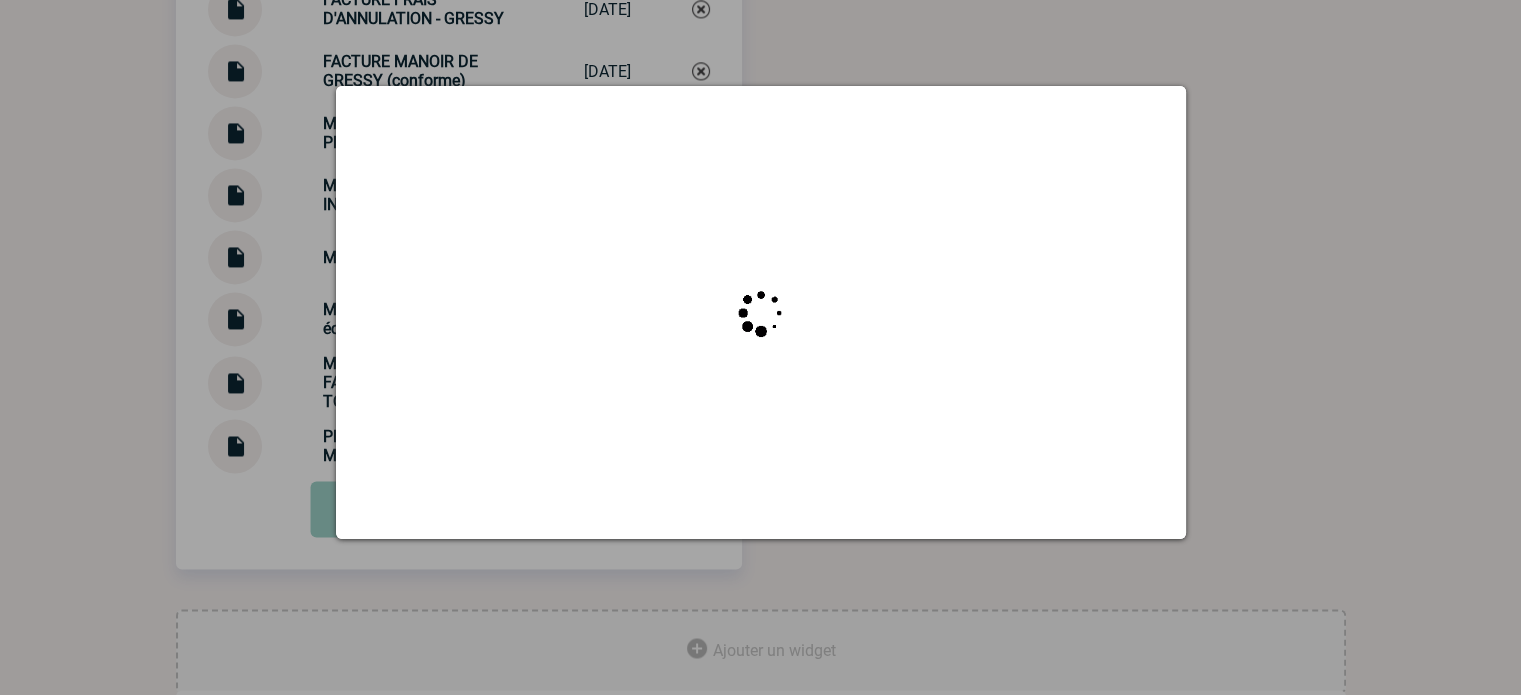 scroll, scrollTop: 2896, scrollLeft: 0, axis: vertical 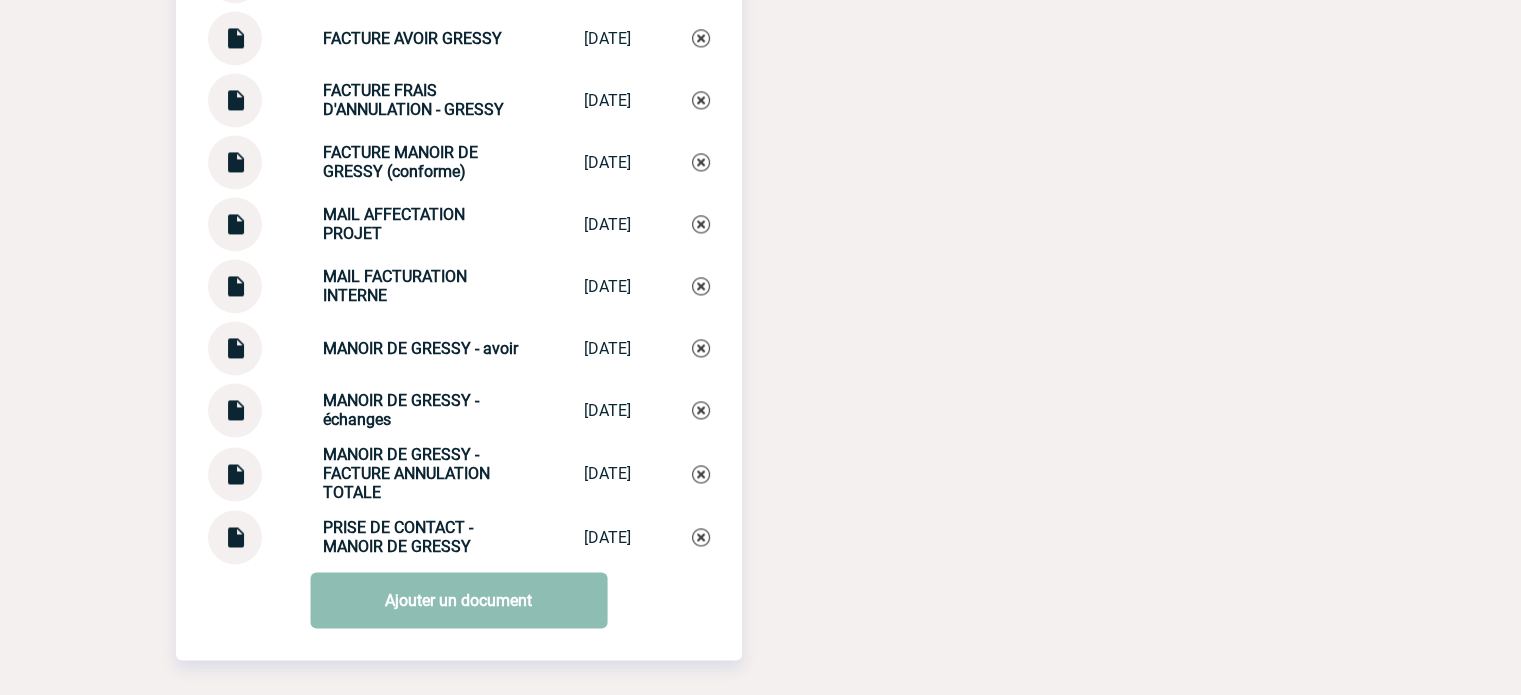 click on "Ajouter un document" at bounding box center [458, 600] 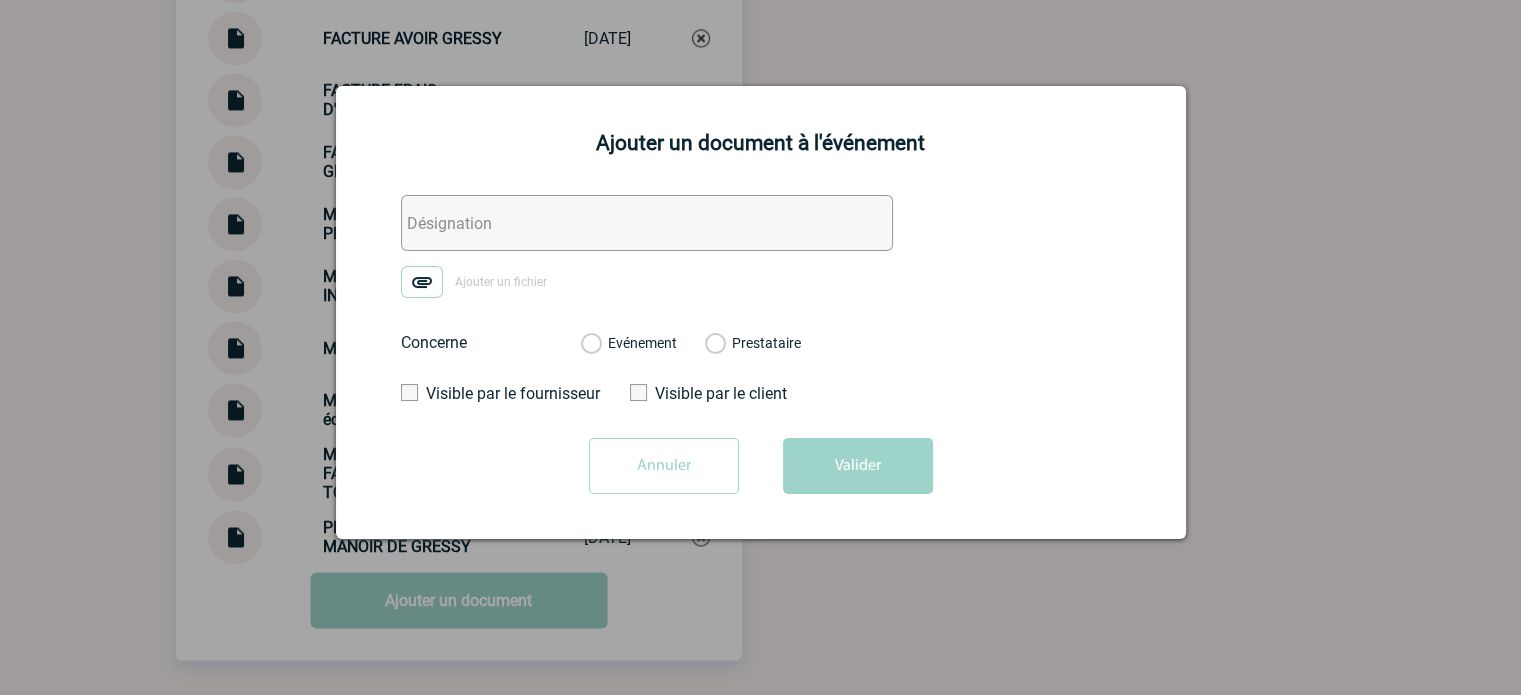 click at bounding box center (647, 223) 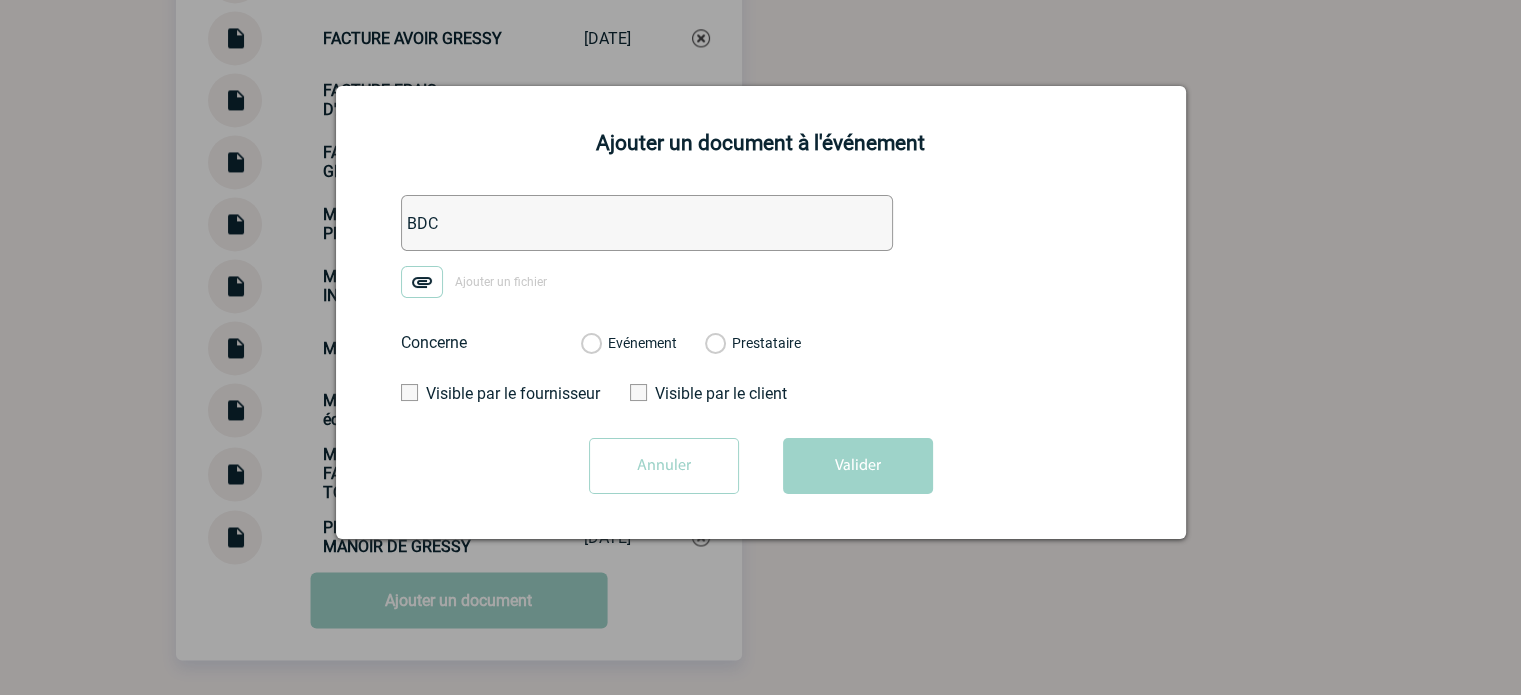 paste on "[NUMBER]" 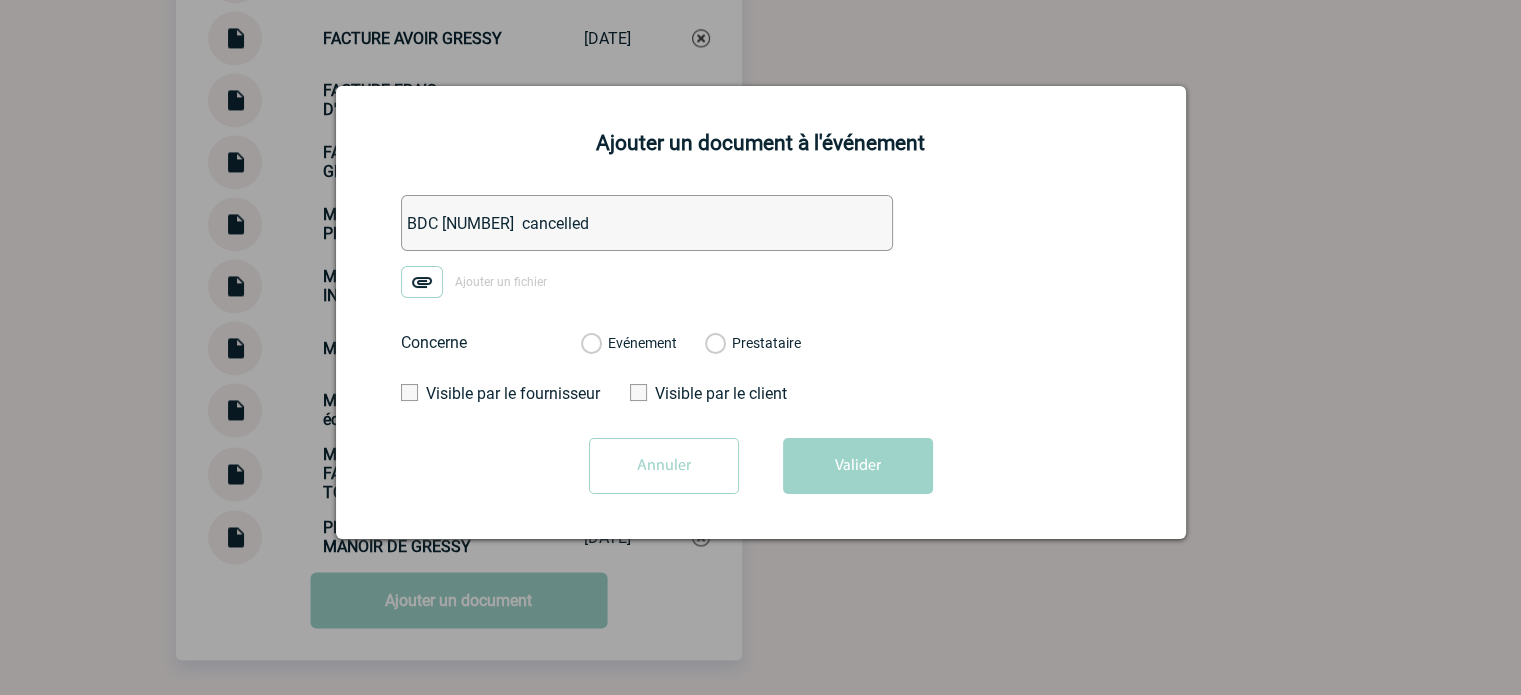 type on "BDC [NUMBER]  cancelled" 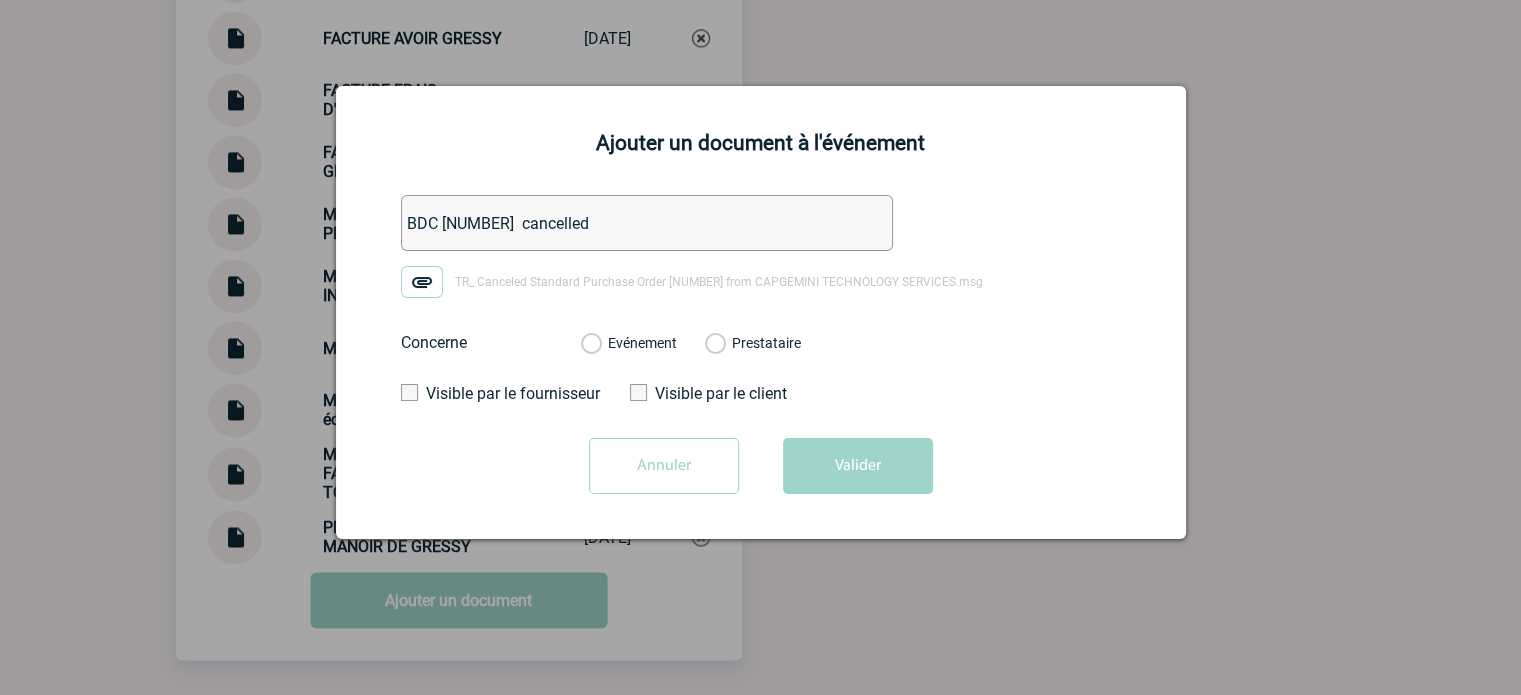 click on "Evénement" at bounding box center [590, 344] 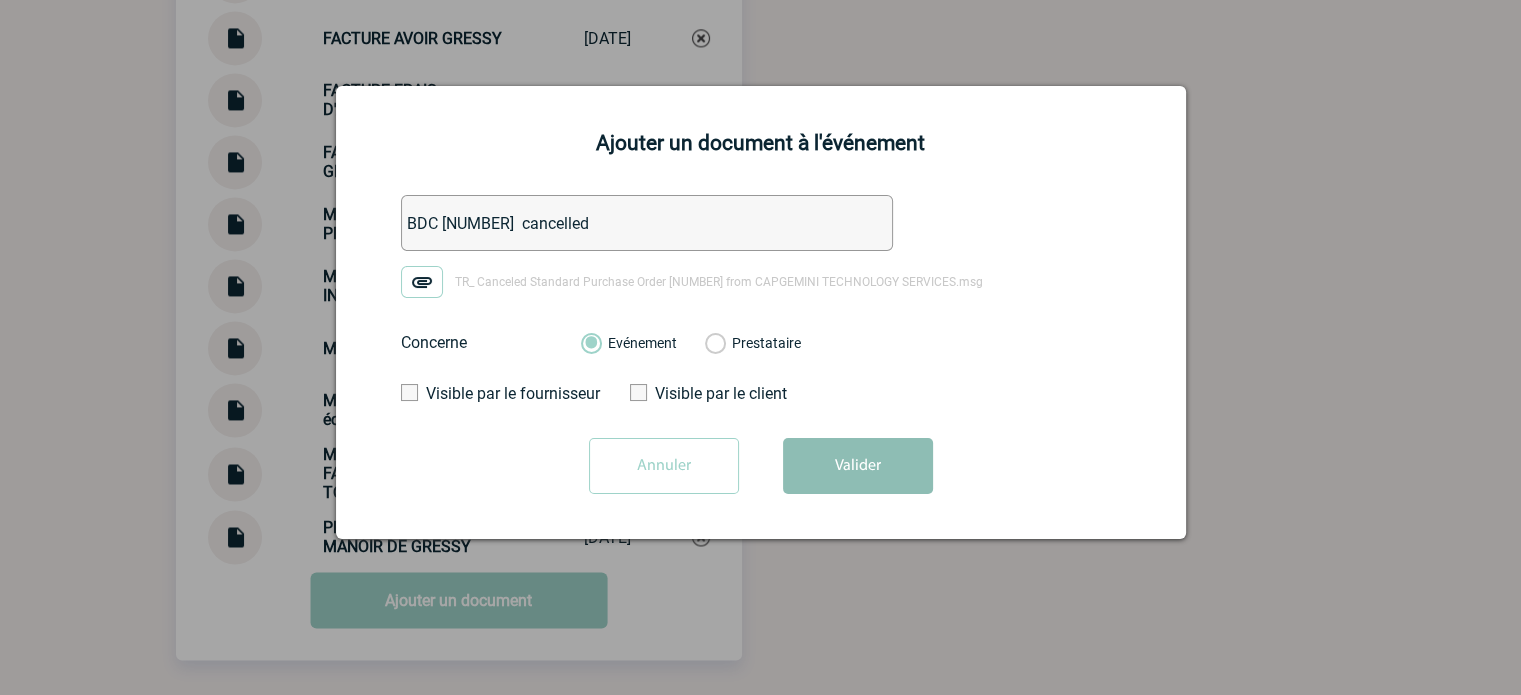 click on "Valider" at bounding box center [858, 466] 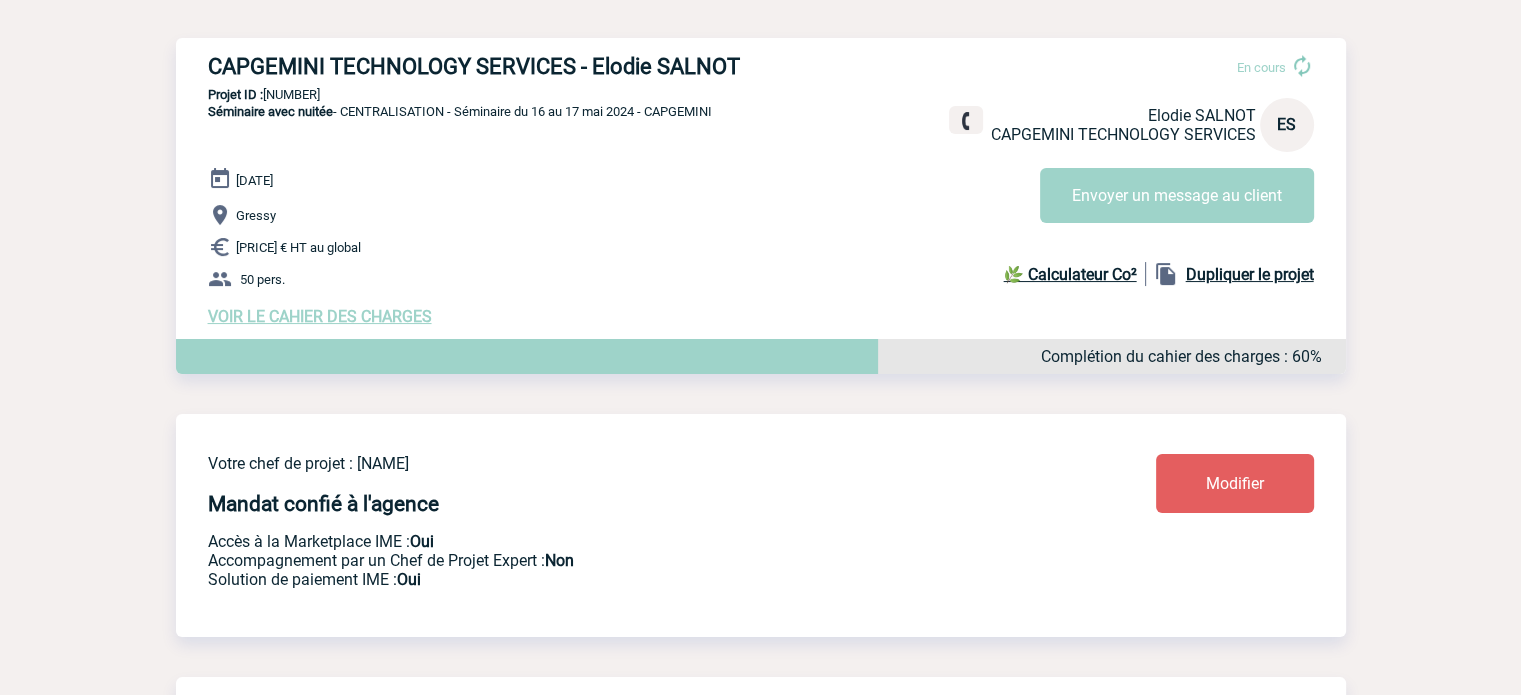 scroll, scrollTop: 0, scrollLeft: 0, axis: both 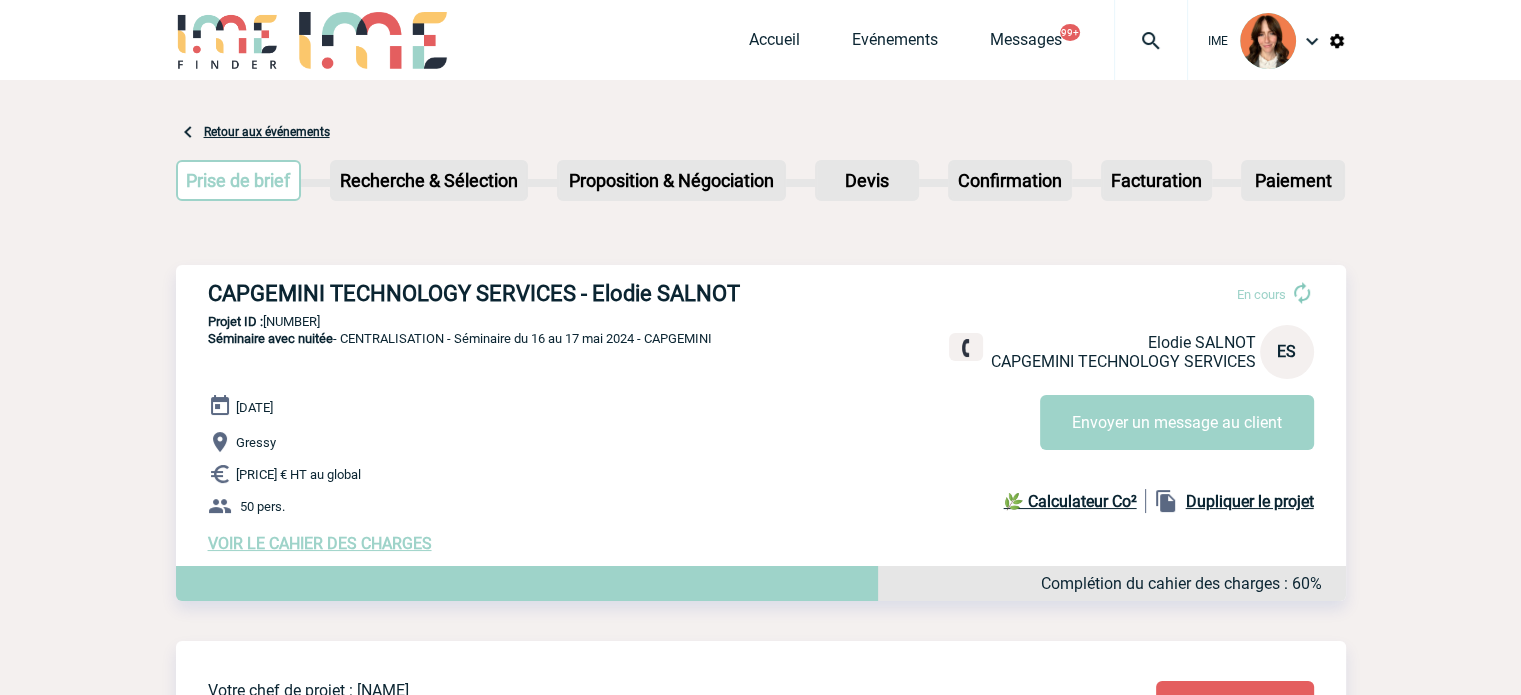click at bounding box center (1151, 40) 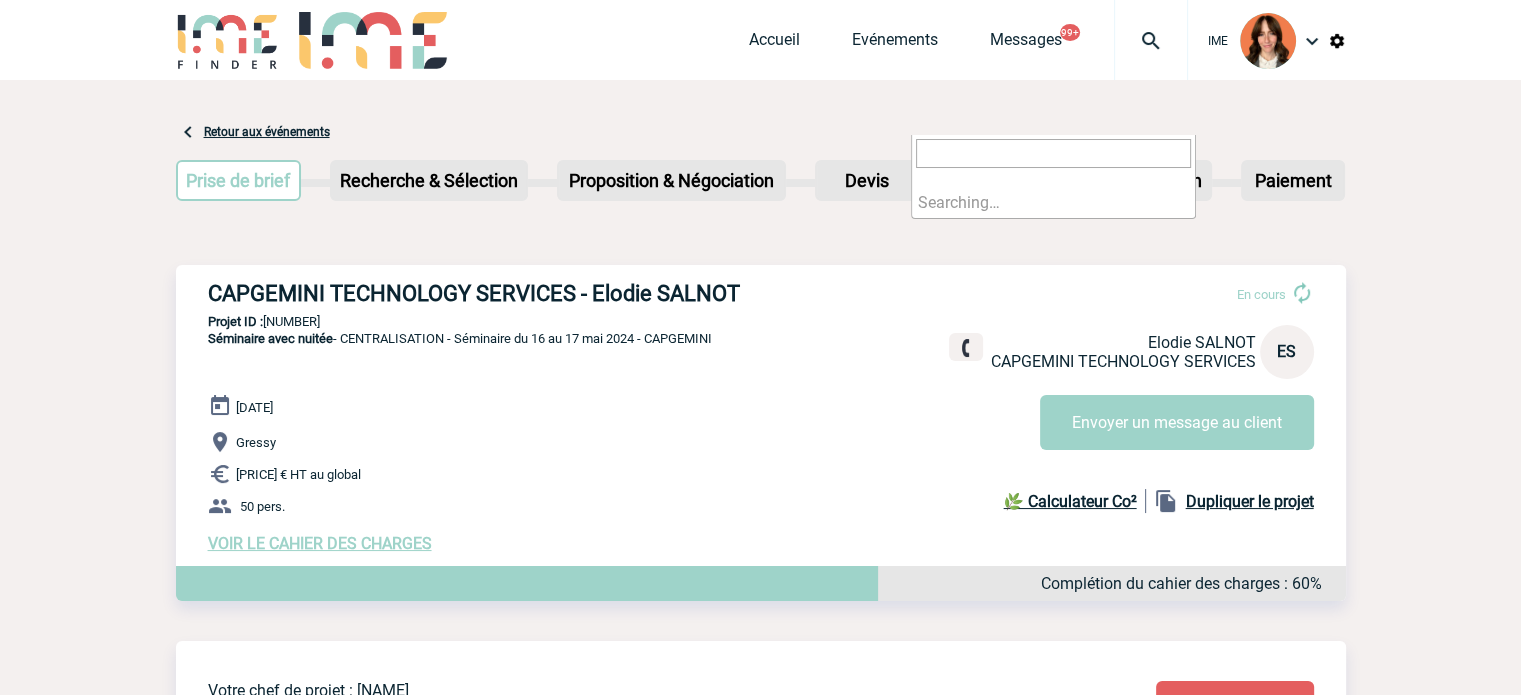 paste on "[NUMBER]" 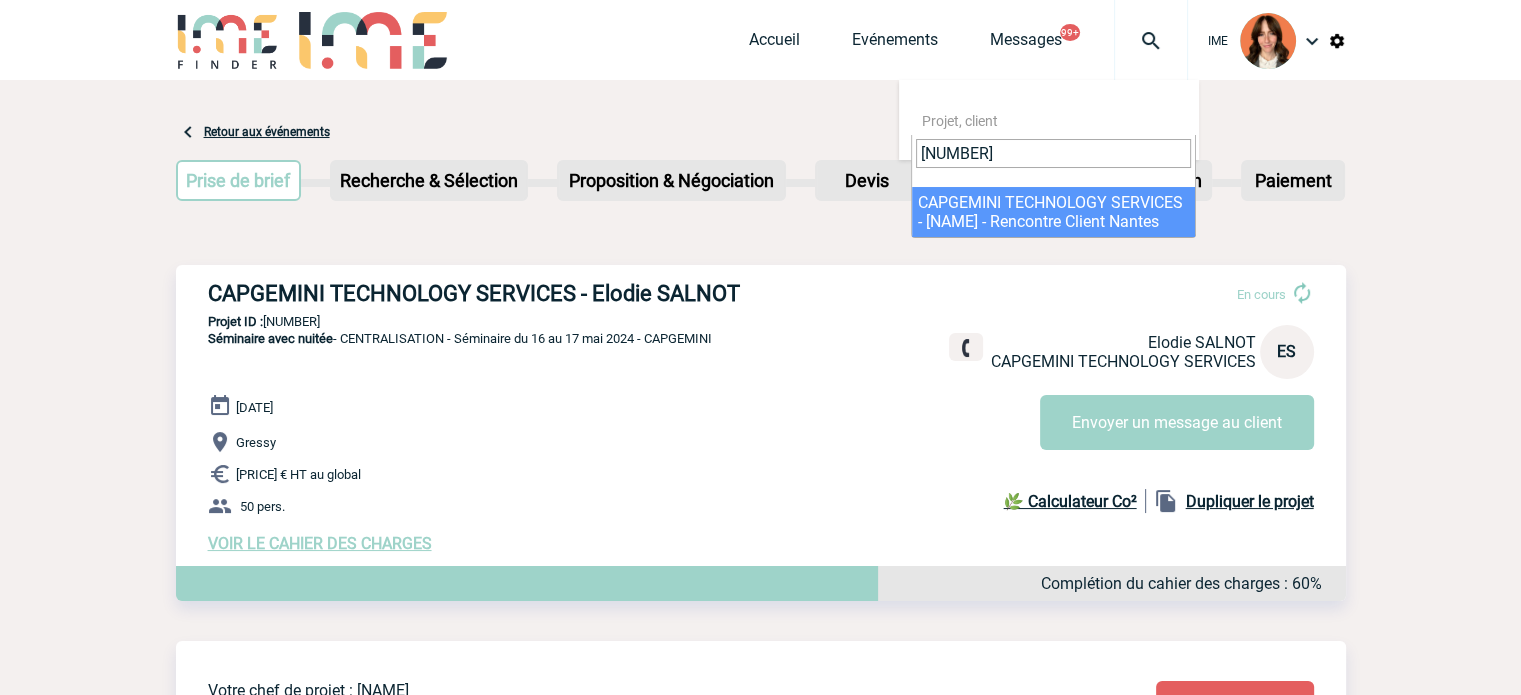 type on "[NUMBER]" 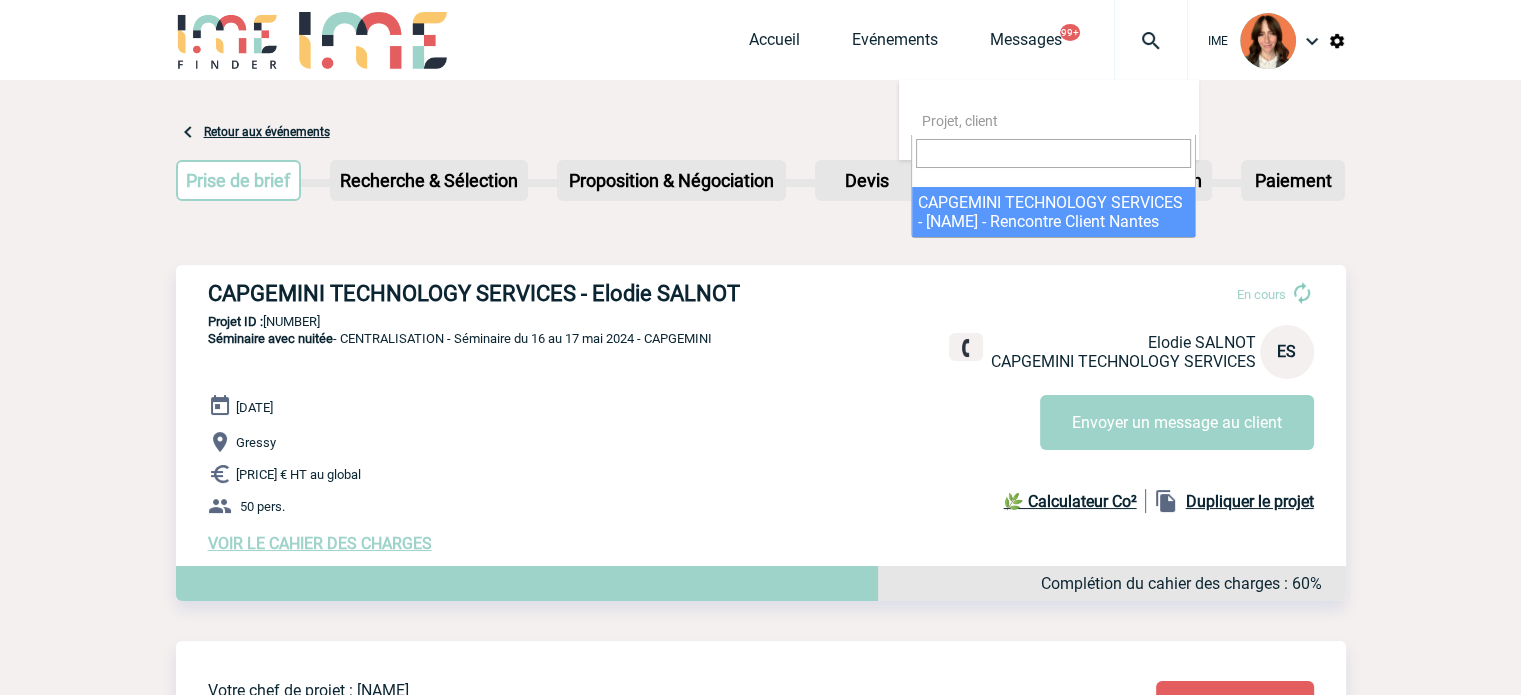 select on "[NUMBER]" 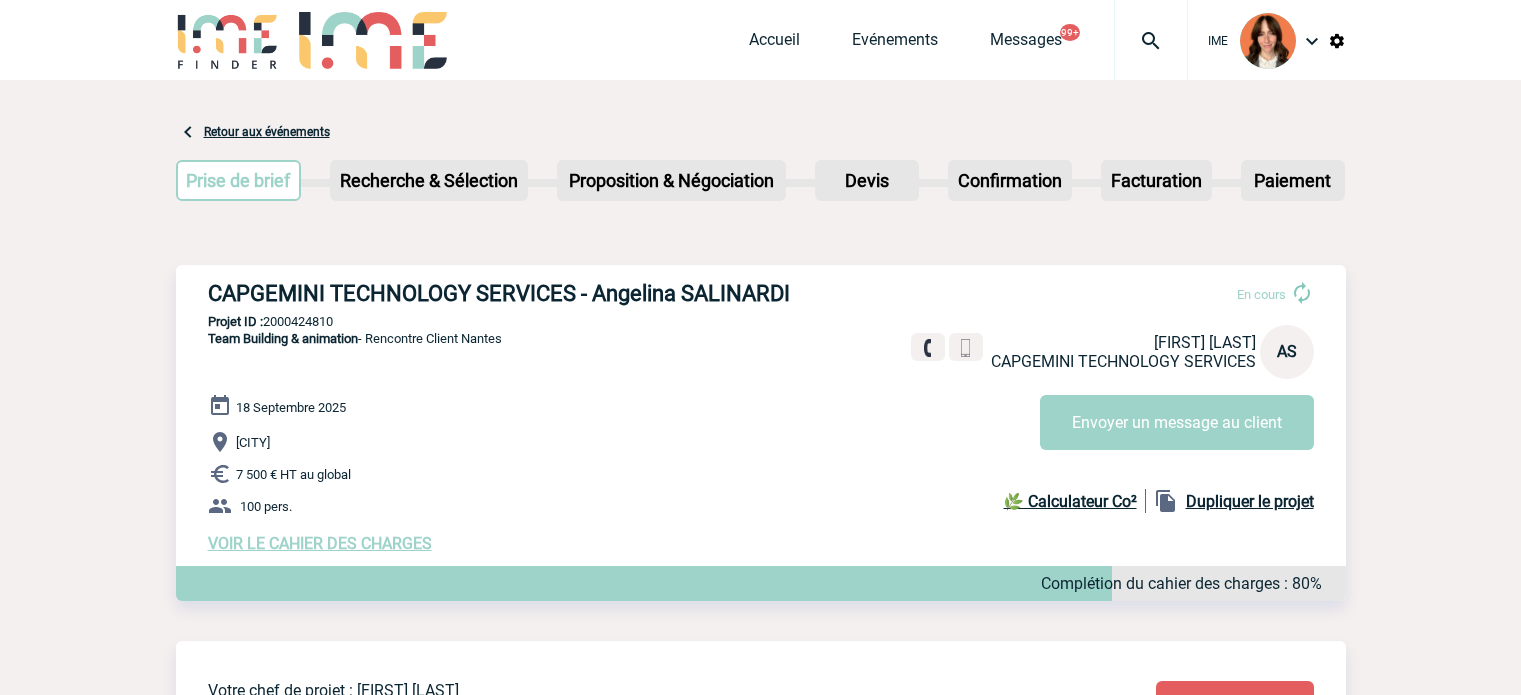 scroll, scrollTop: 0, scrollLeft: 0, axis: both 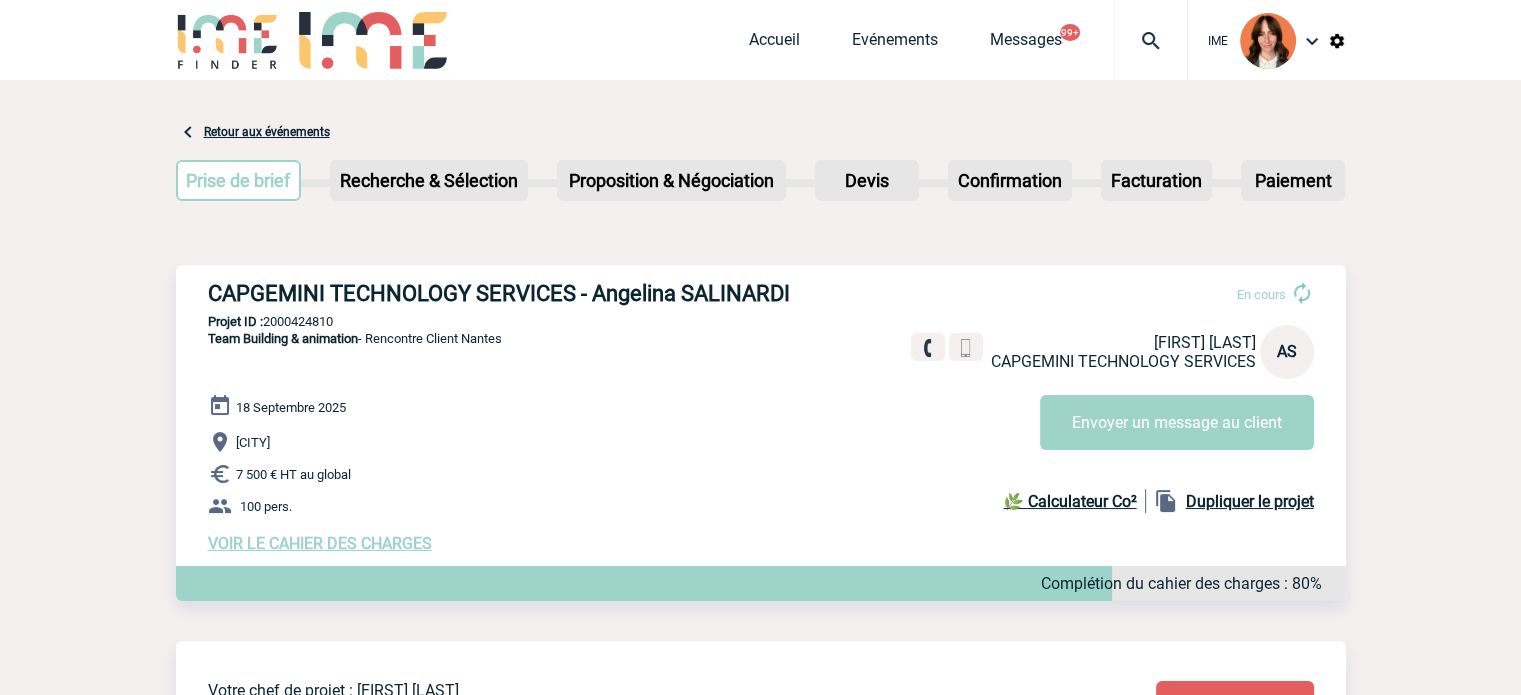 click on "CAPGEMINI TECHNOLOGY SERVICES - Angelina SALINARDI" at bounding box center (508, 293) 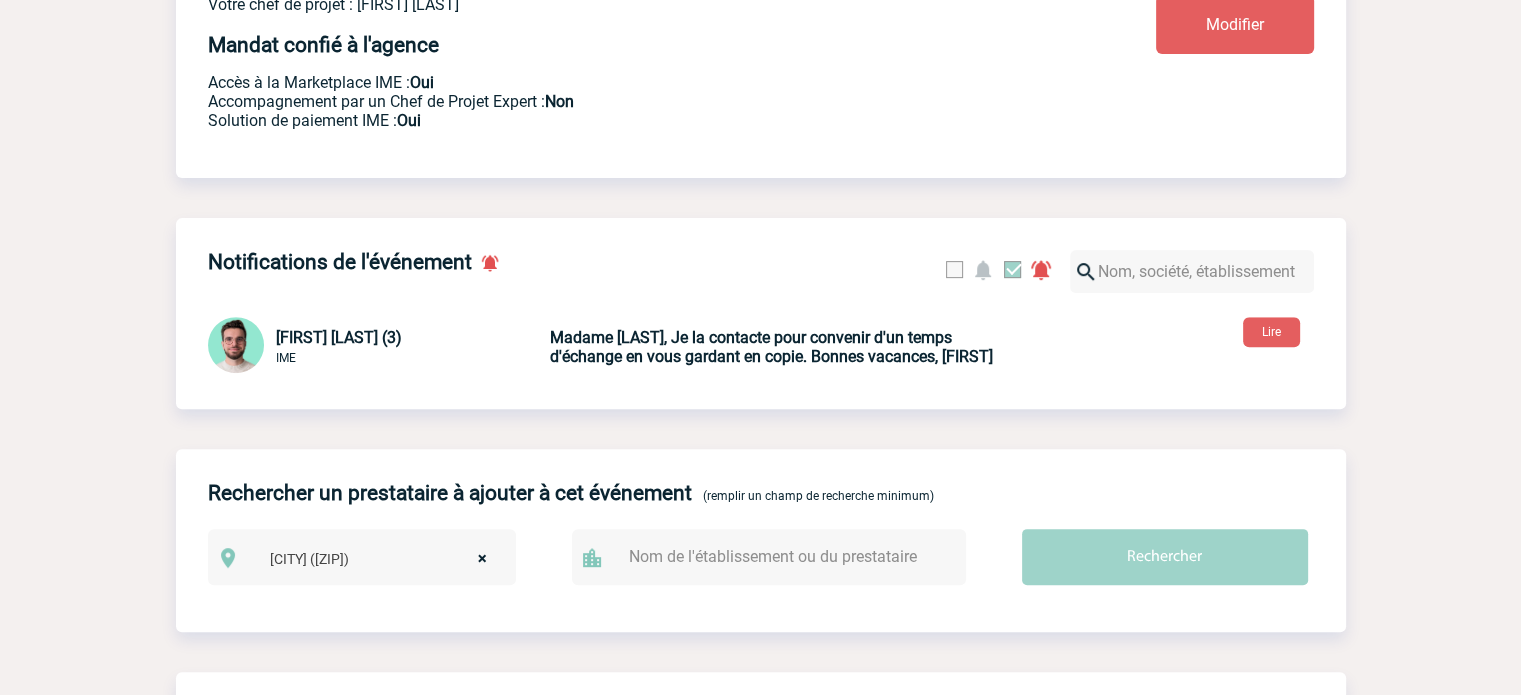 scroll, scrollTop: 0, scrollLeft: 0, axis: both 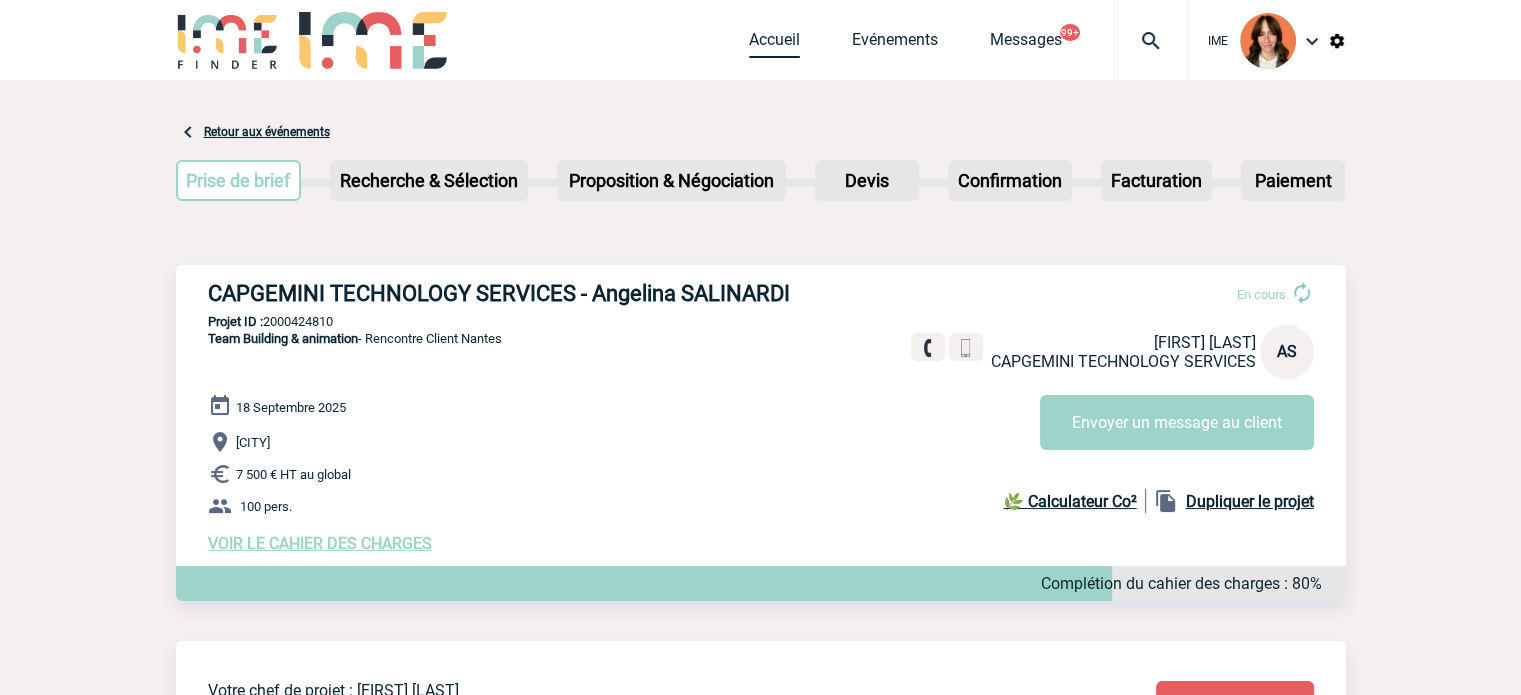 click on "Accueil" at bounding box center (774, 44) 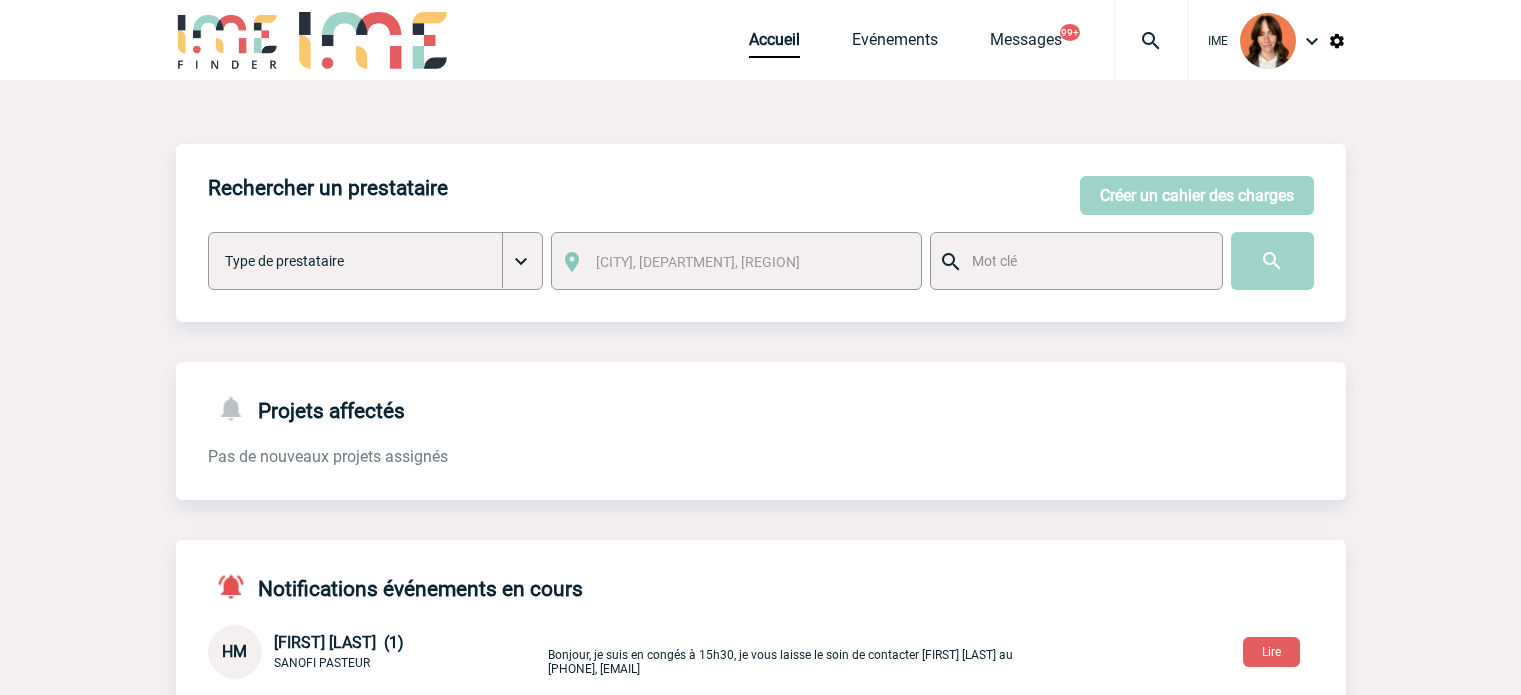 scroll, scrollTop: 0, scrollLeft: 0, axis: both 